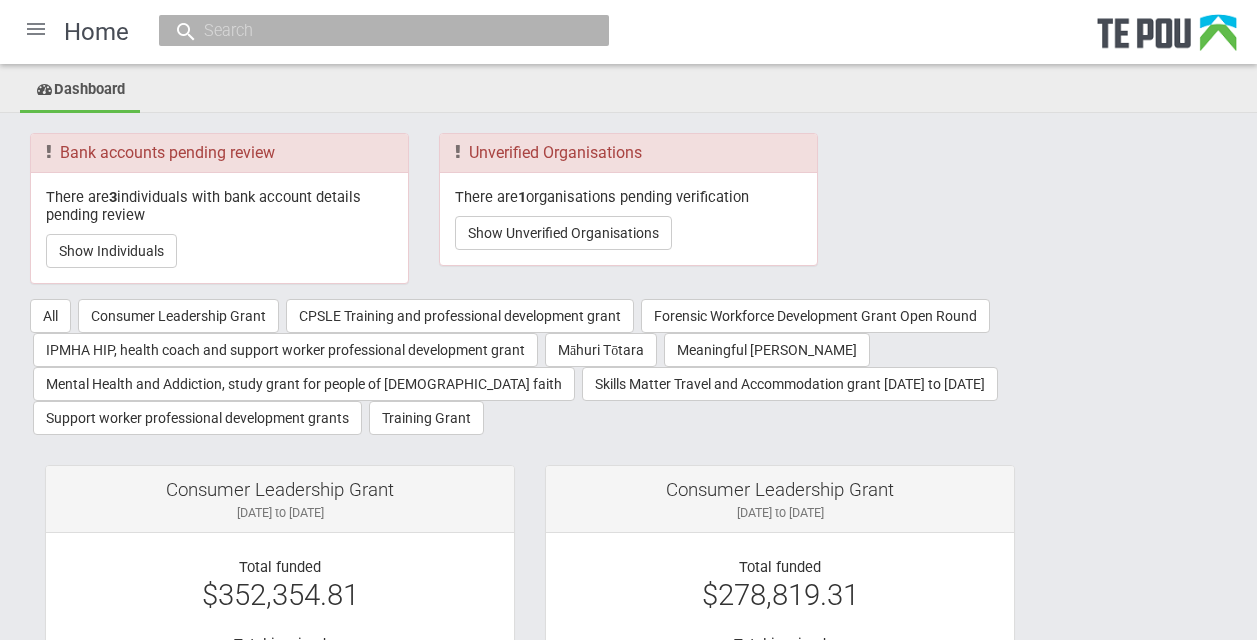 scroll, scrollTop: 0, scrollLeft: 0, axis: both 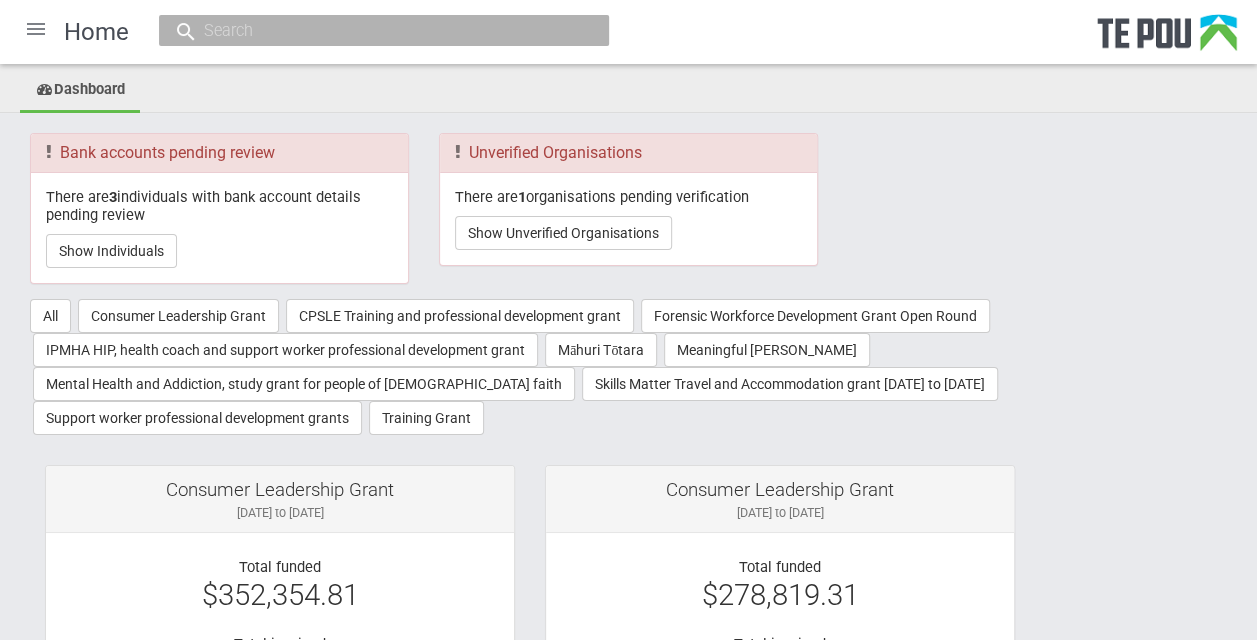 click at bounding box center [36, 29] 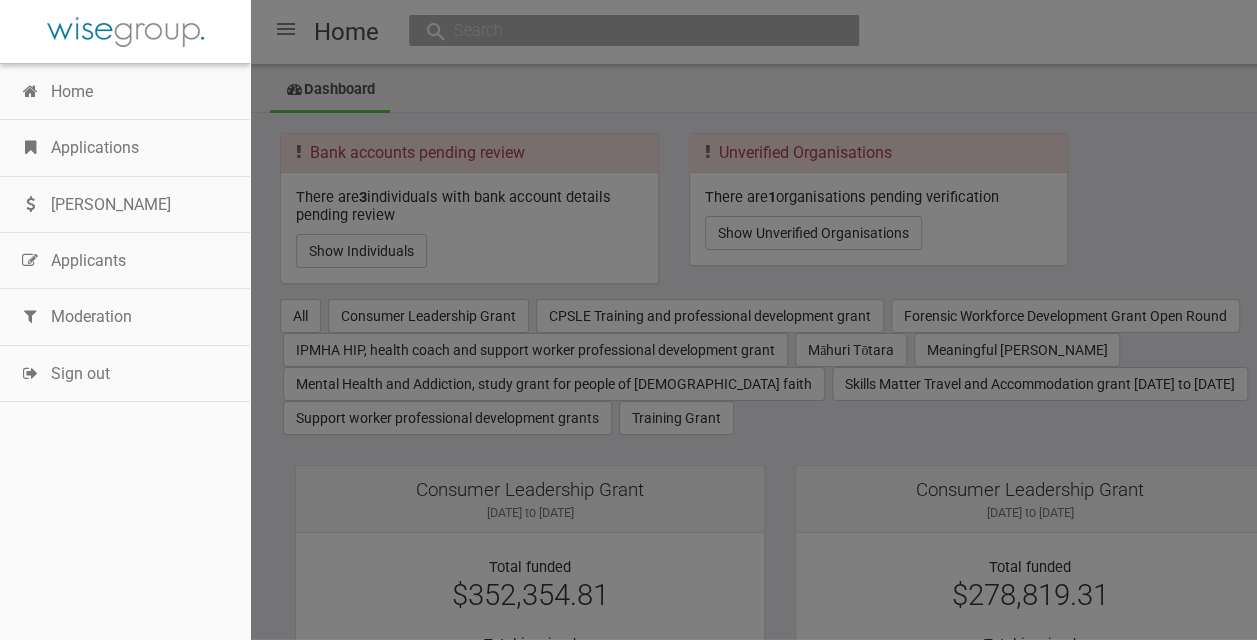 click on "Applications" at bounding box center [125, 148] 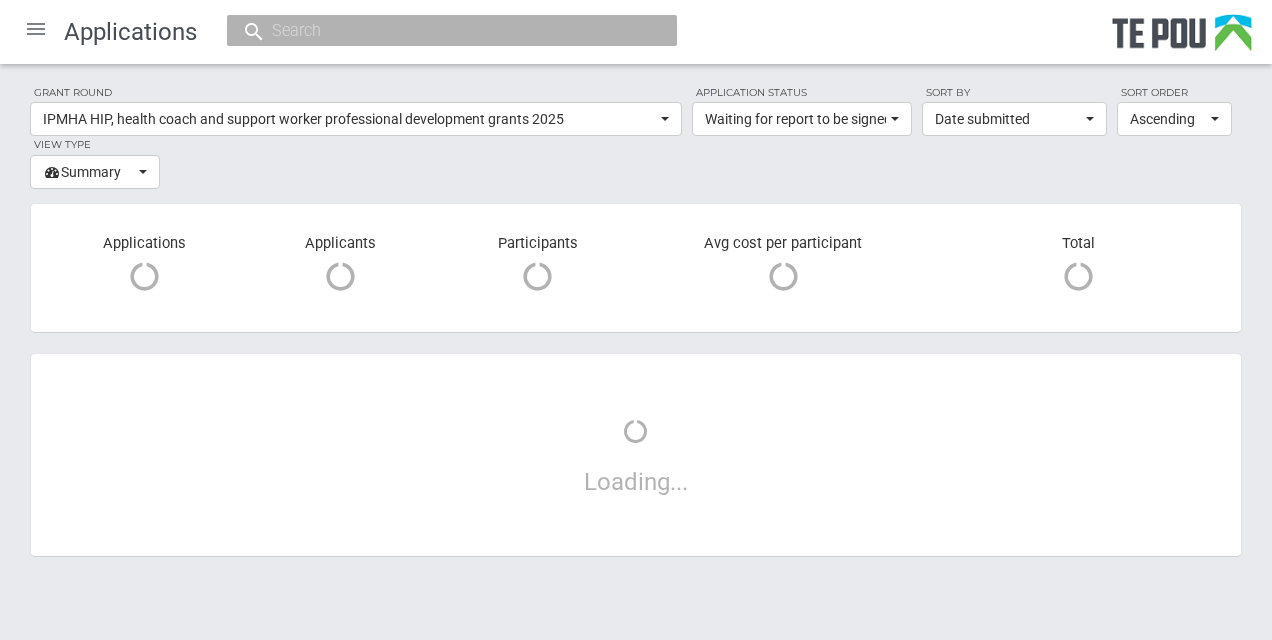 scroll, scrollTop: 0, scrollLeft: 0, axis: both 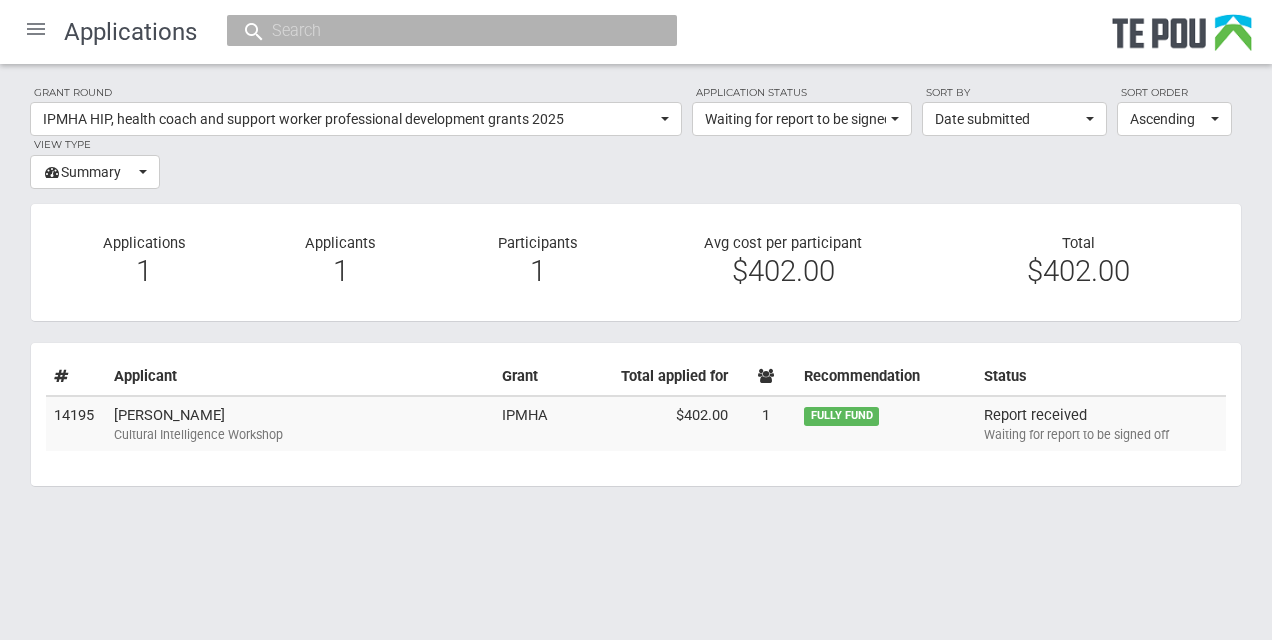 click on "Report received
Waiting for report to be signed off" at bounding box center (1101, 424) 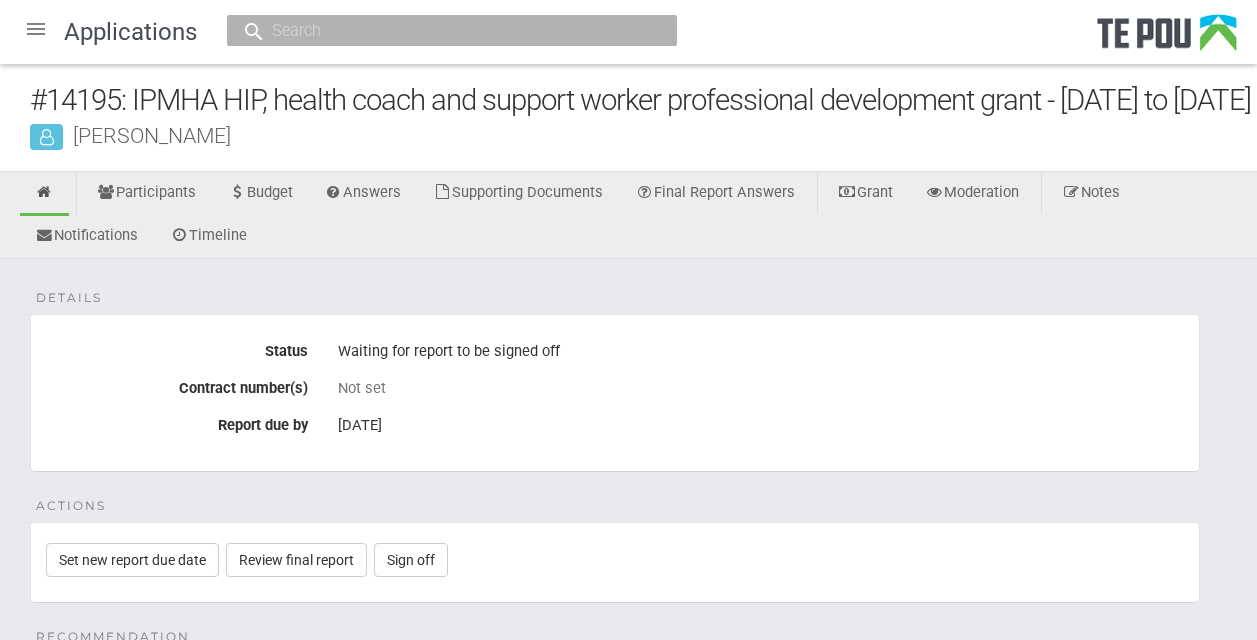 scroll, scrollTop: 0, scrollLeft: 0, axis: both 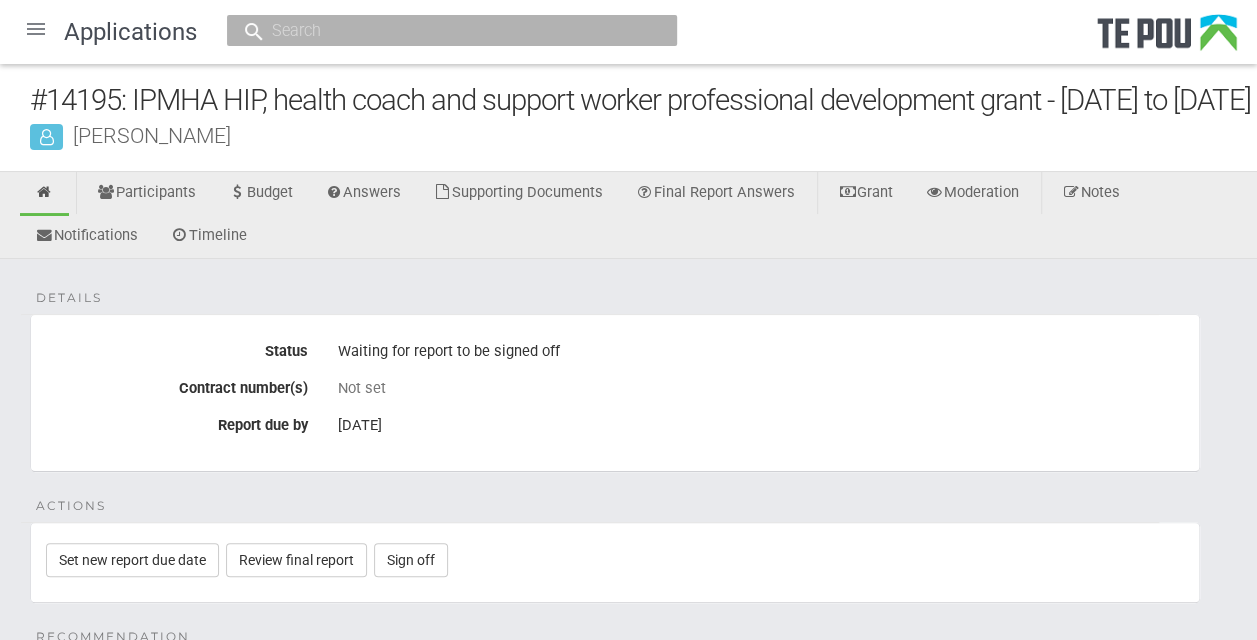 click on "#14195: IPMHA HIP, health coach and support worker professional development grant - 3 Feb 2025 to 28 Feb 2025
Roselyn Singh" at bounding box center (628, 118) 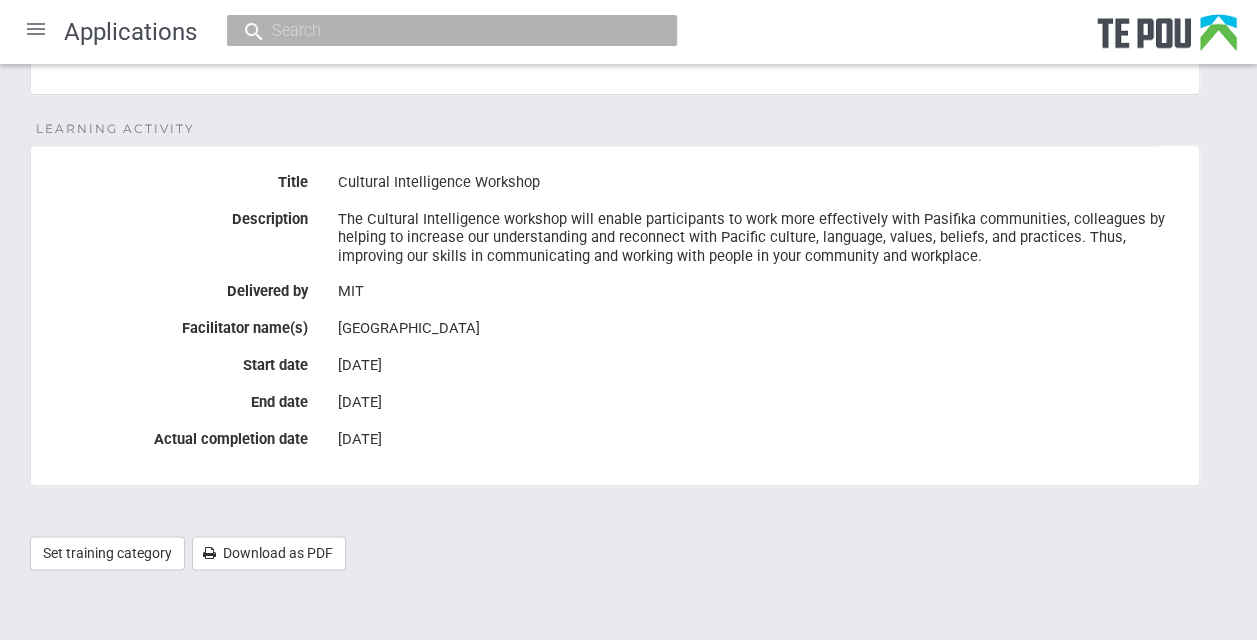 scroll, scrollTop: 996, scrollLeft: 0, axis: vertical 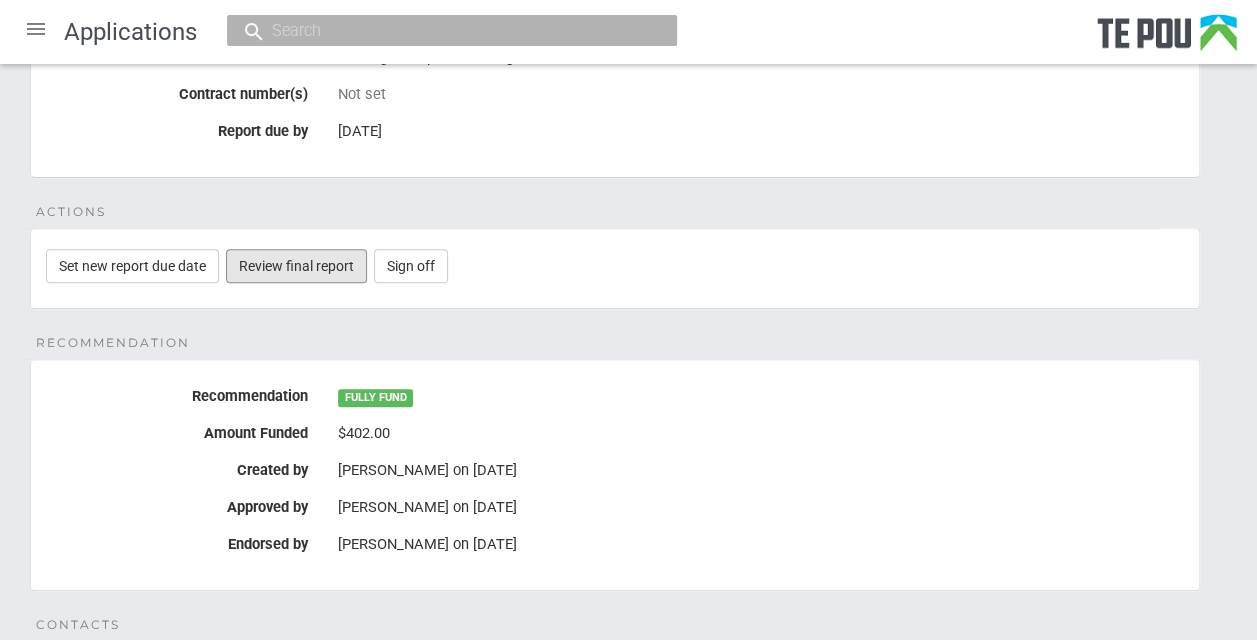 click on "Review final report" at bounding box center [296, 266] 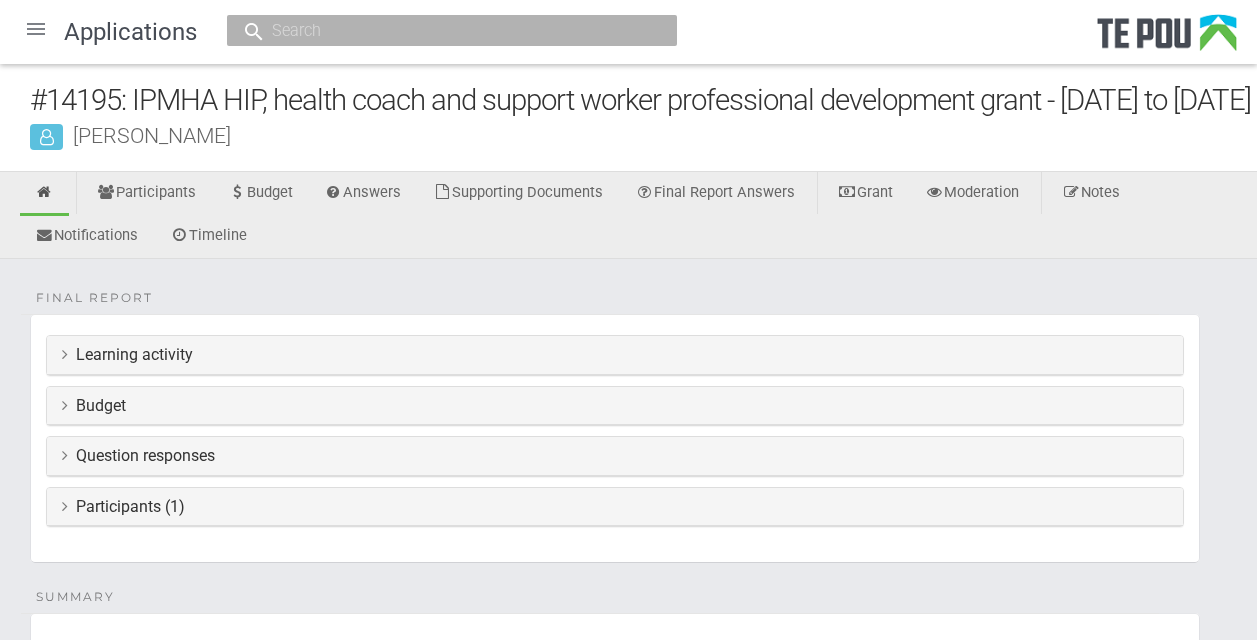 scroll, scrollTop: 0, scrollLeft: 0, axis: both 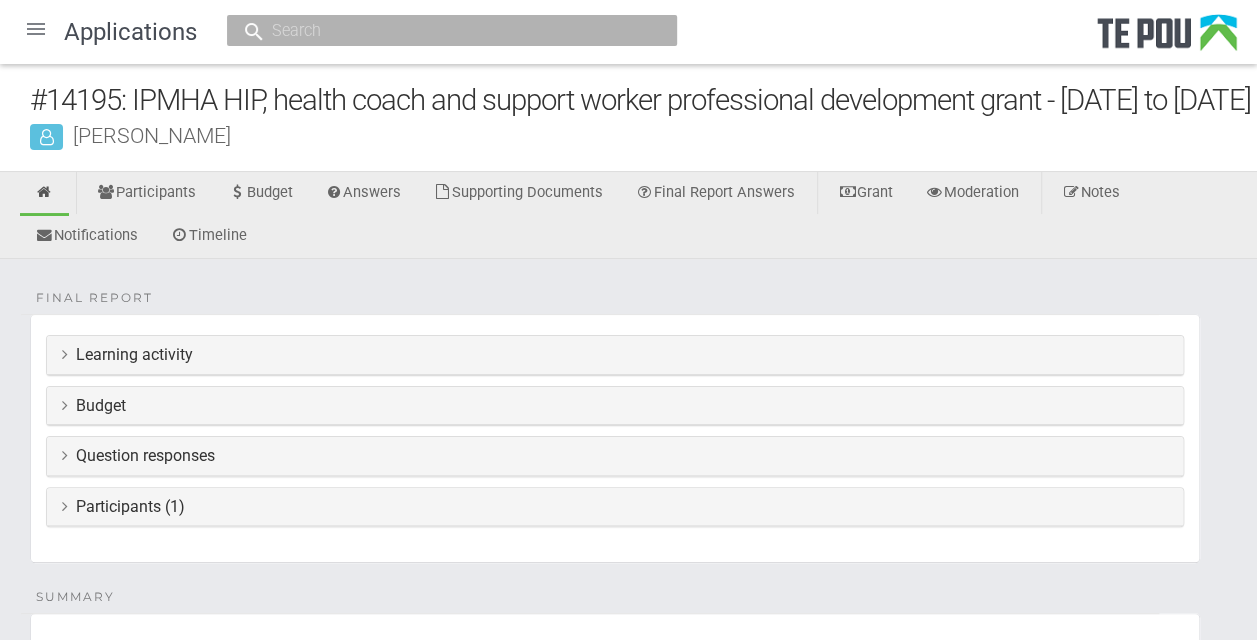 click at bounding box center (65, 354) 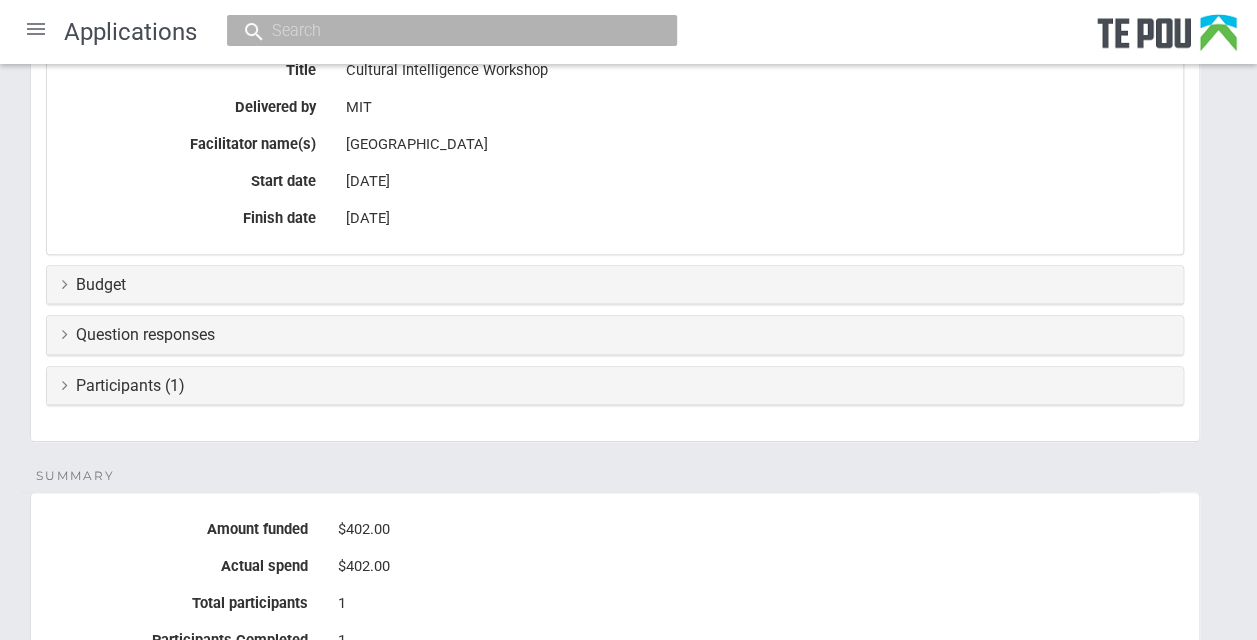 scroll, scrollTop: 342, scrollLeft: 0, axis: vertical 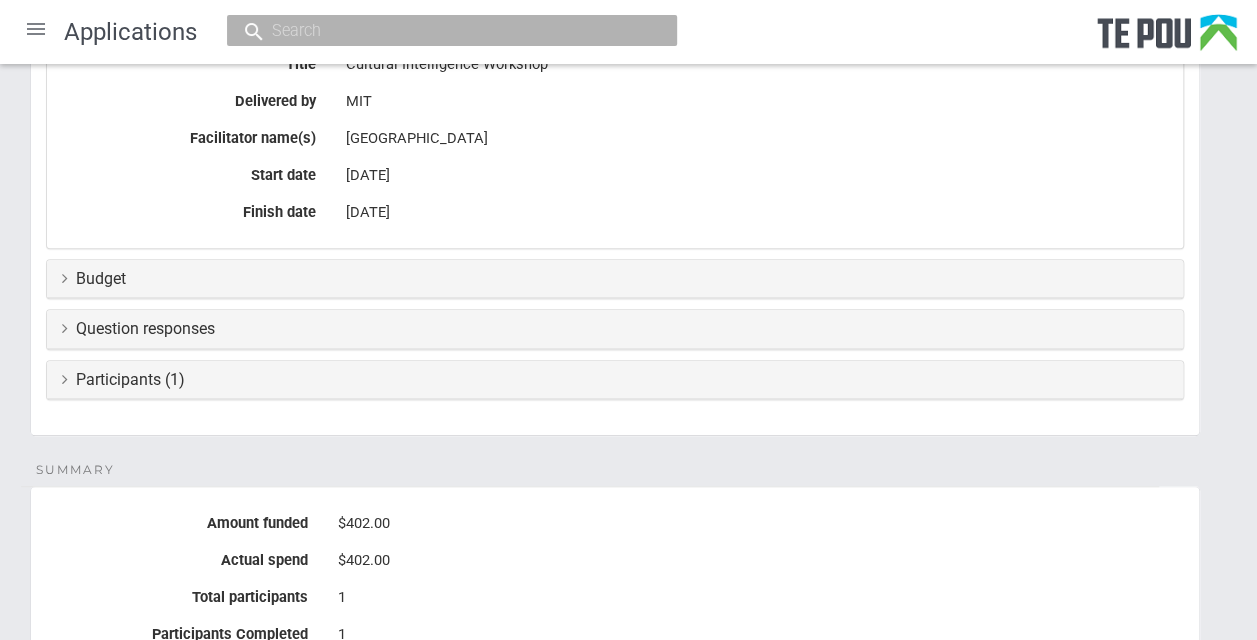click on "Budget" at bounding box center [615, 279] 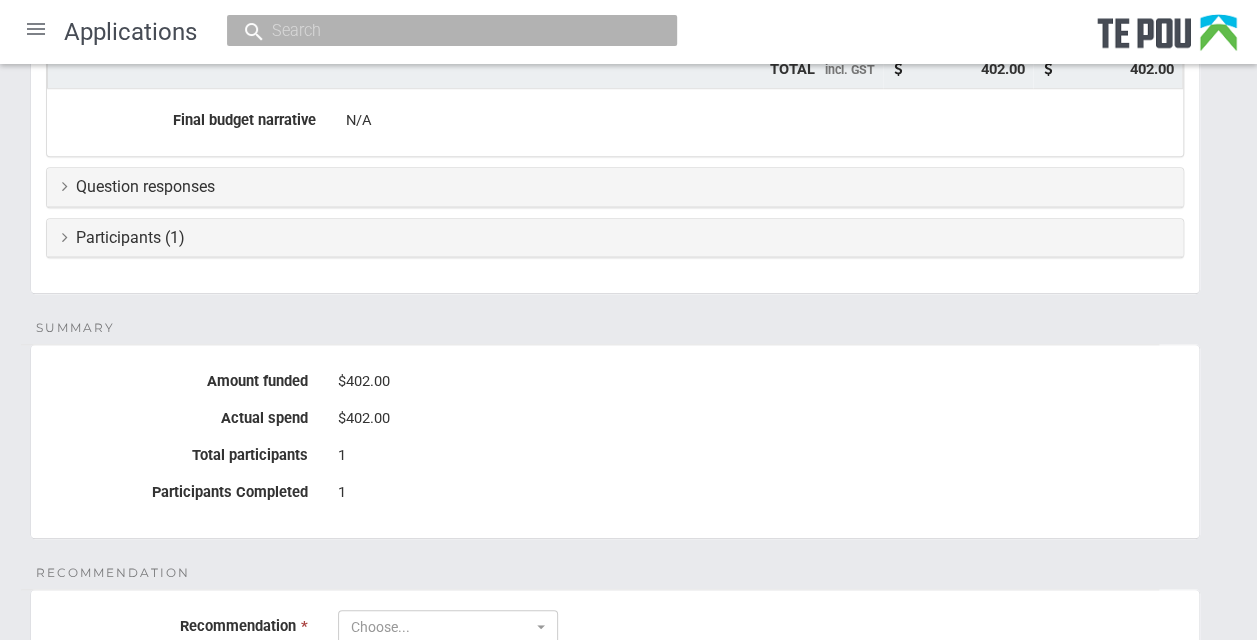 scroll, scrollTop: 762, scrollLeft: 0, axis: vertical 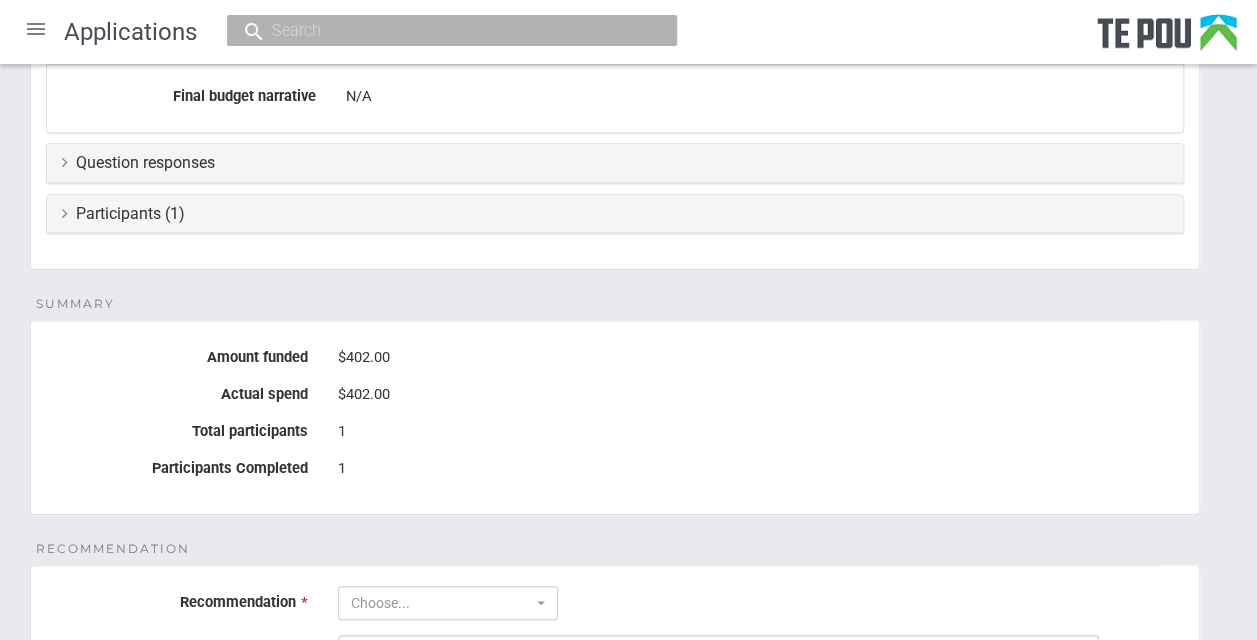 click on "Question responses" at bounding box center (615, 163) 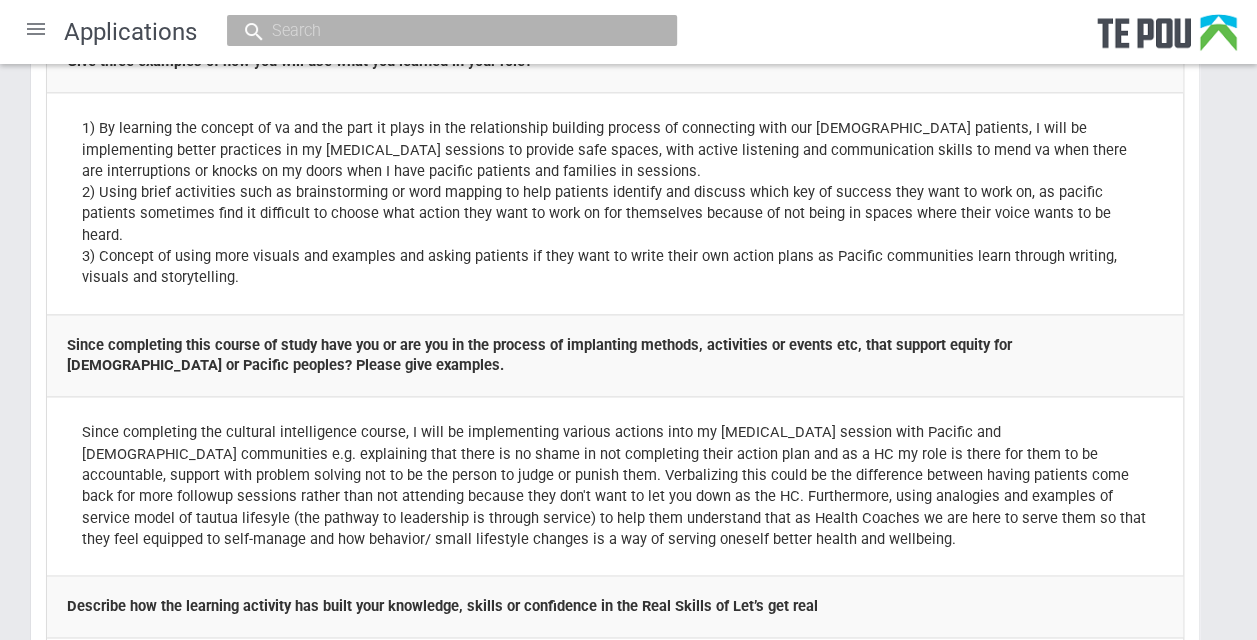 scroll, scrollTop: 1185, scrollLeft: 0, axis: vertical 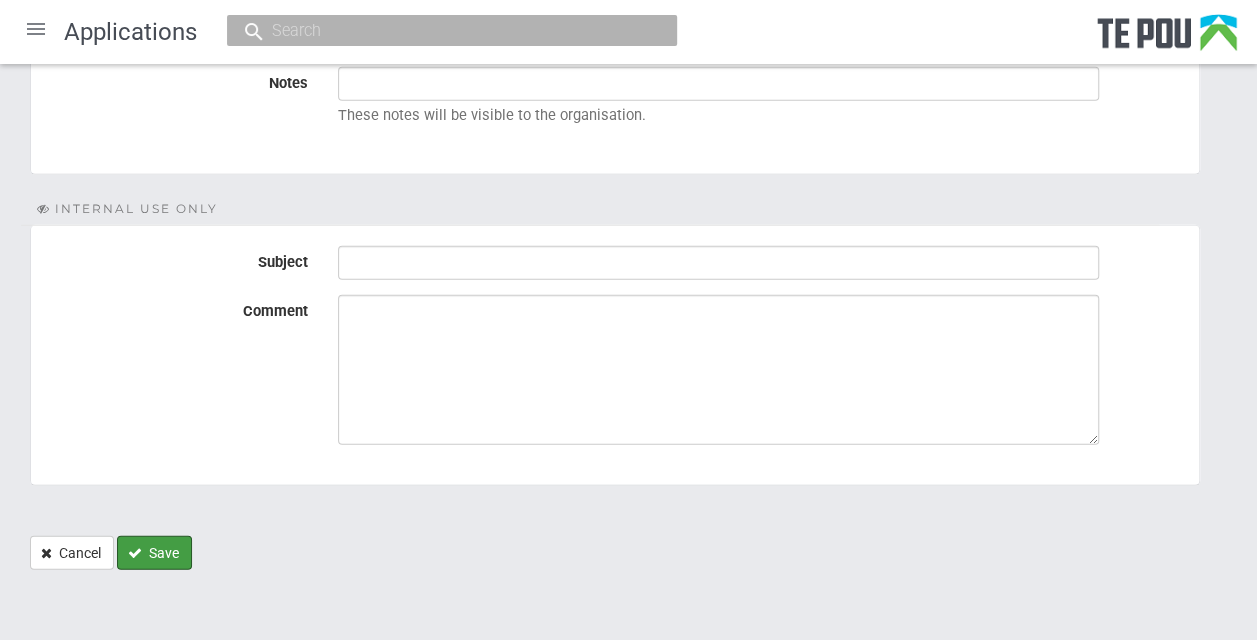 click on "Save" at bounding box center [154, 553] 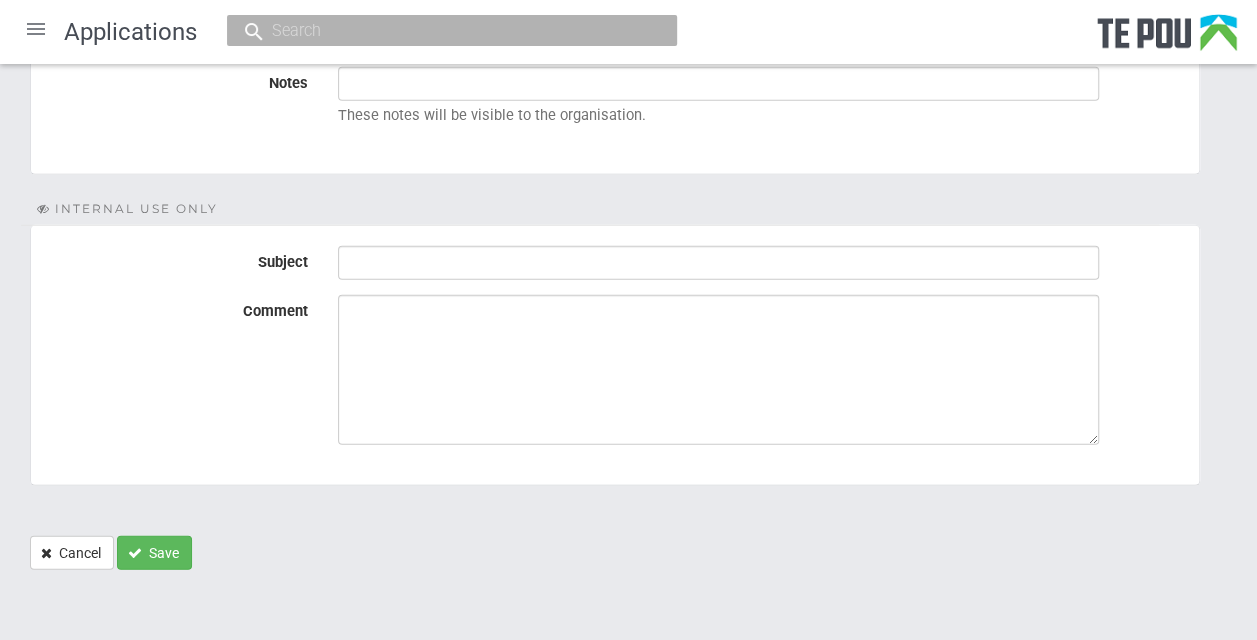 scroll, scrollTop: 2805, scrollLeft: 0, axis: vertical 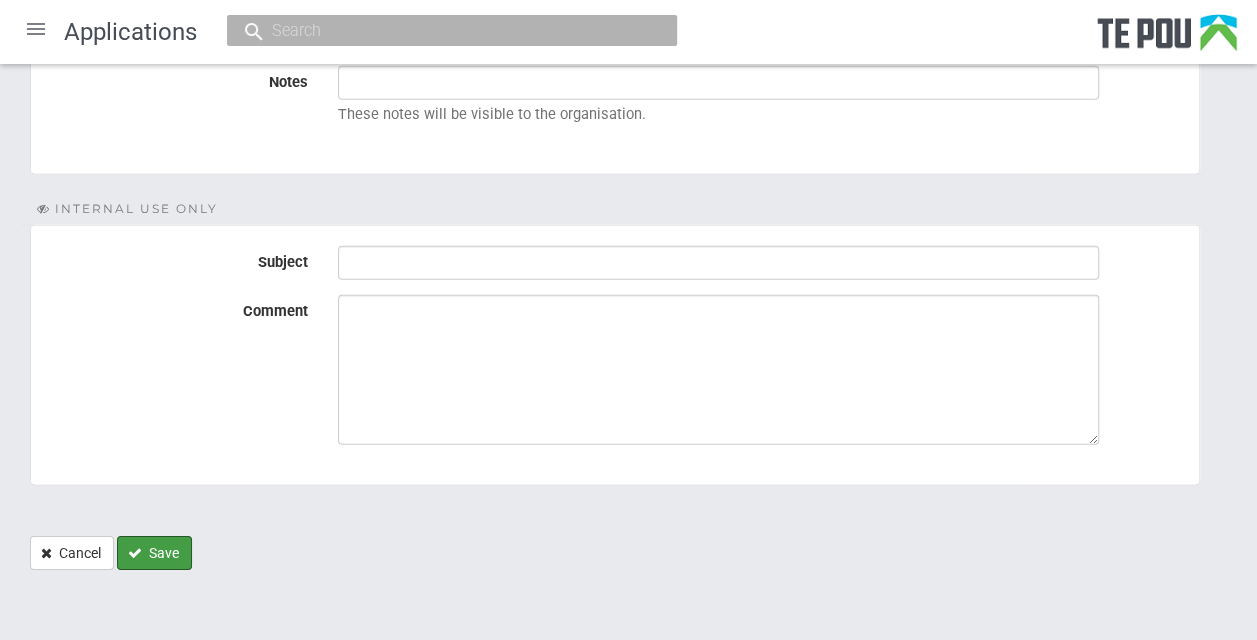 click on "Save" at bounding box center (154, 553) 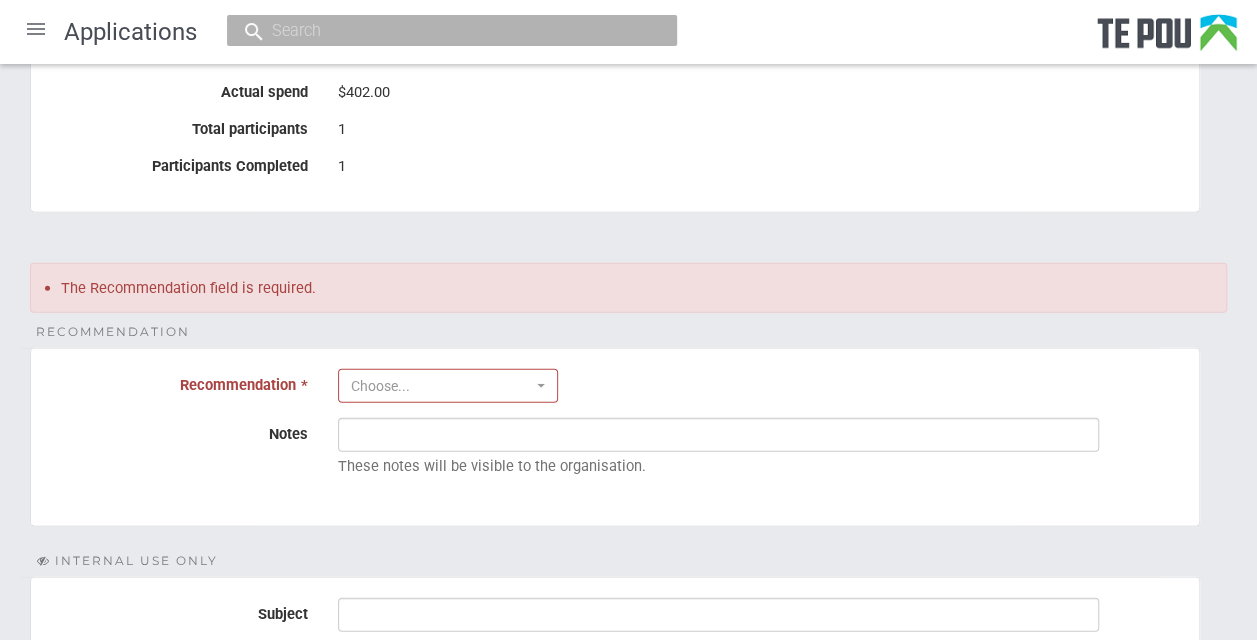 scroll, scrollTop: 2499, scrollLeft: 0, axis: vertical 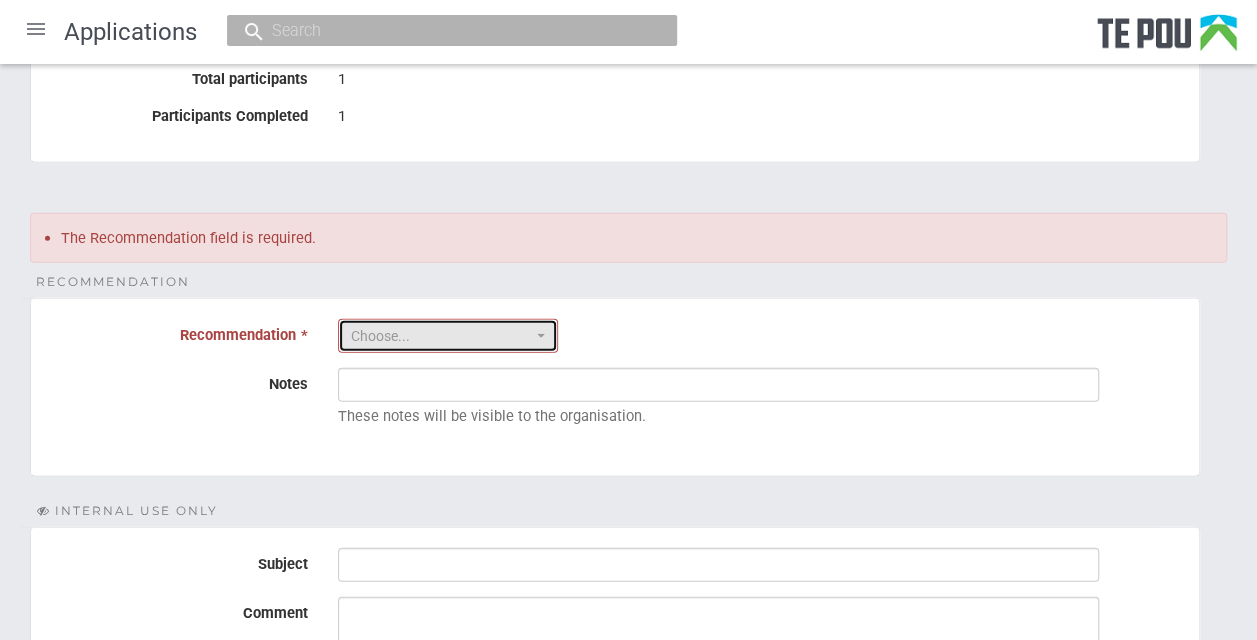 click on "Choose..." at bounding box center [441, 336] 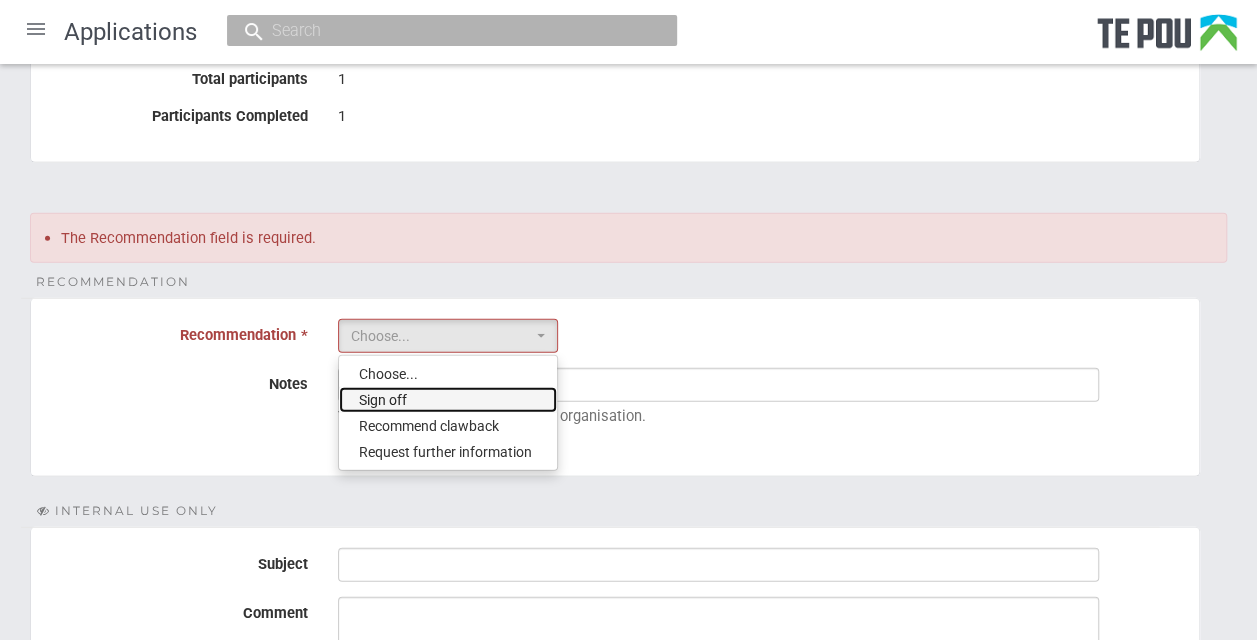 click on "Sign off" at bounding box center (448, 400) 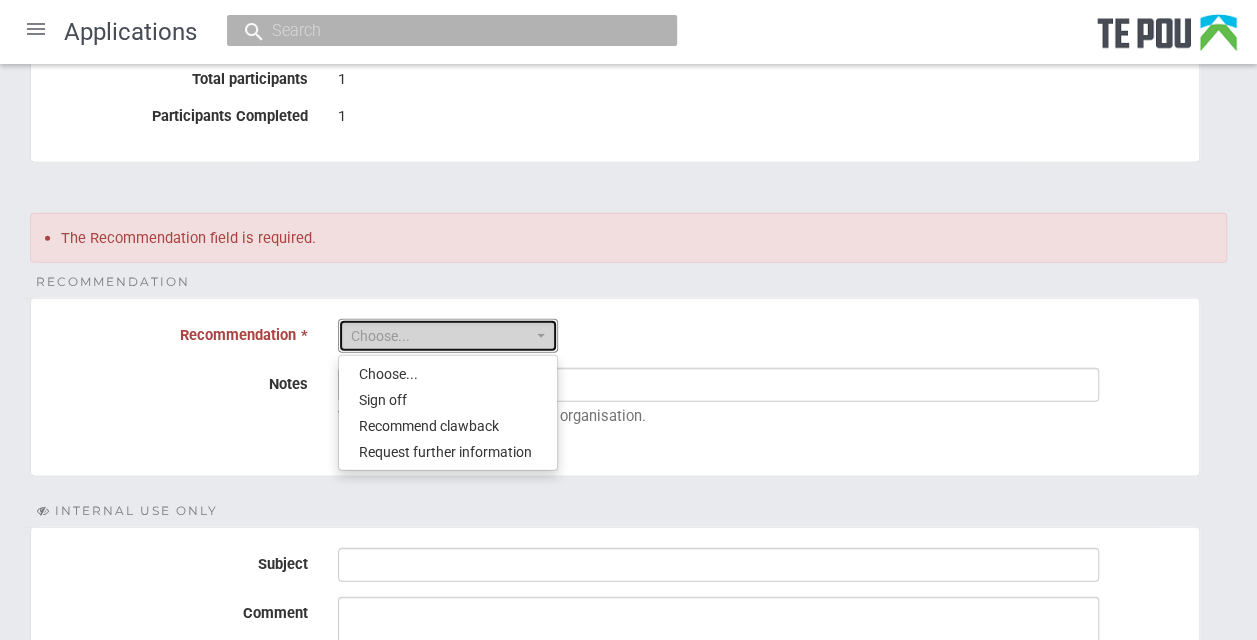 select on "1" 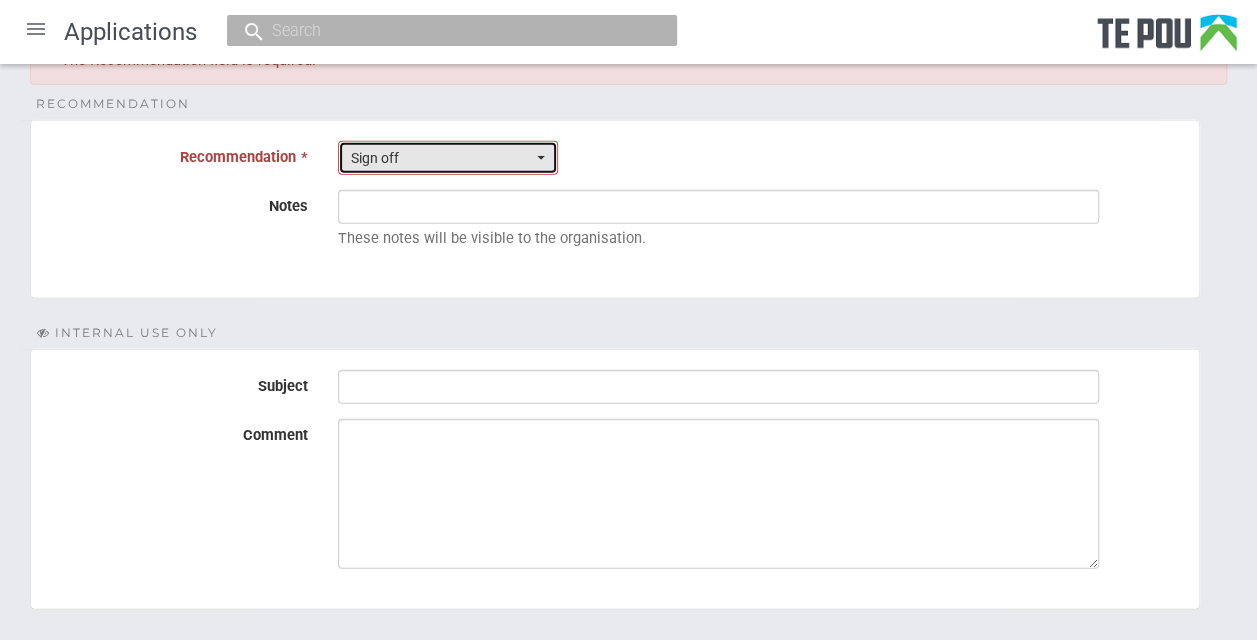 scroll, scrollTop: 2805, scrollLeft: 0, axis: vertical 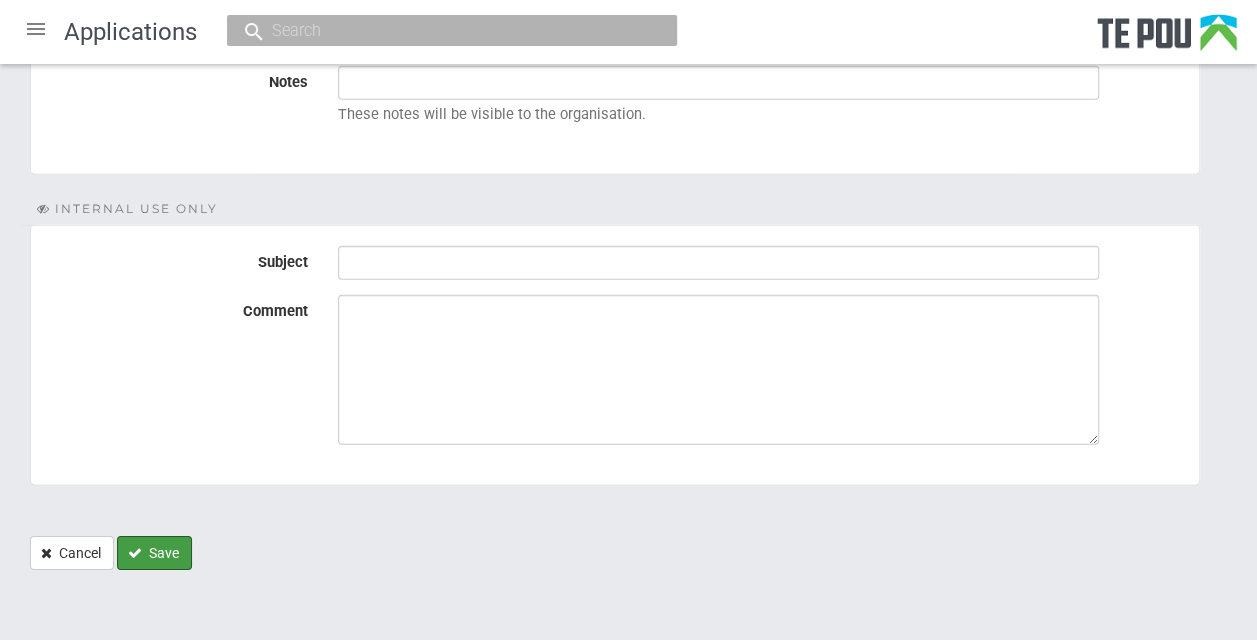 click at bounding box center [135, 553] 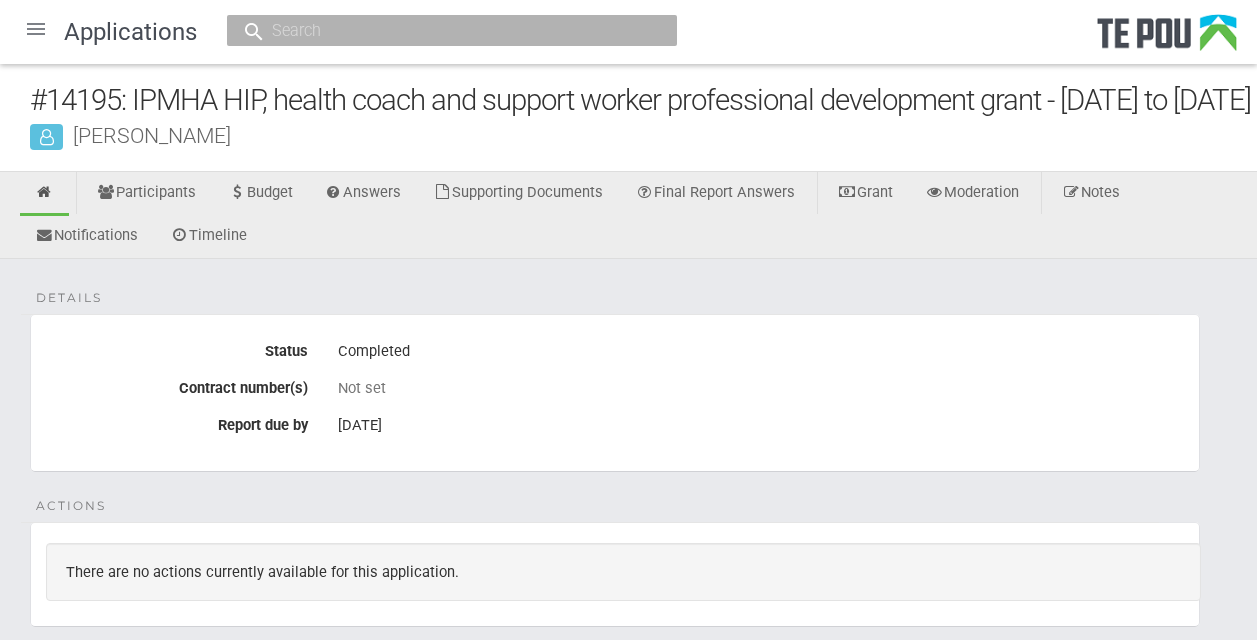 scroll, scrollTop: 0, scrollLeft: 0, axis: both 